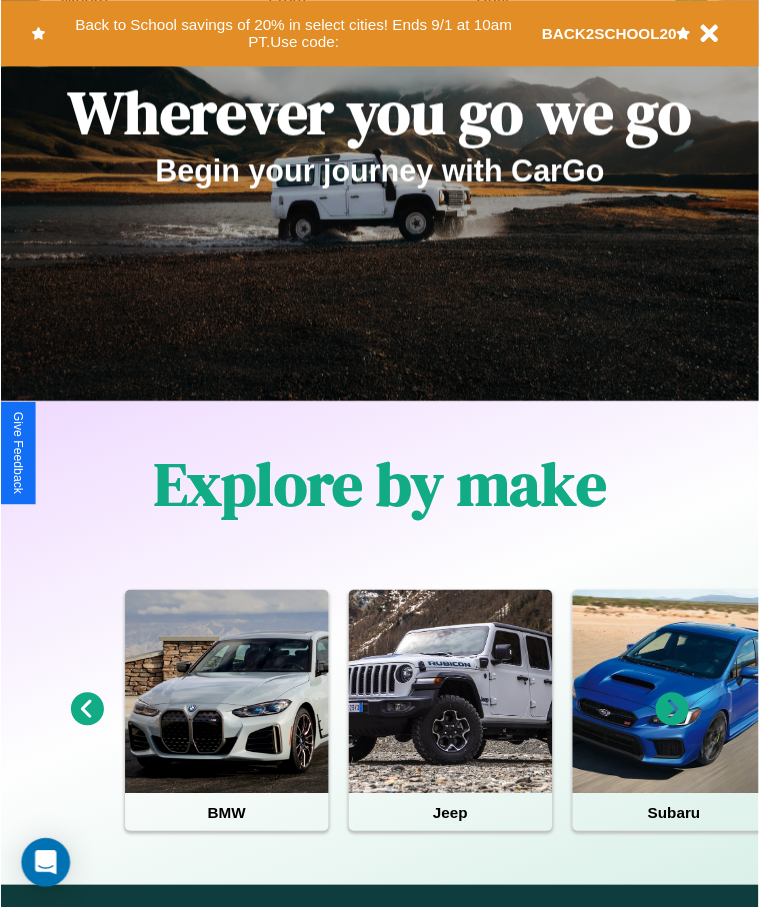 scroll, scrollTop: 0, scrollLeft: 0, axis: both 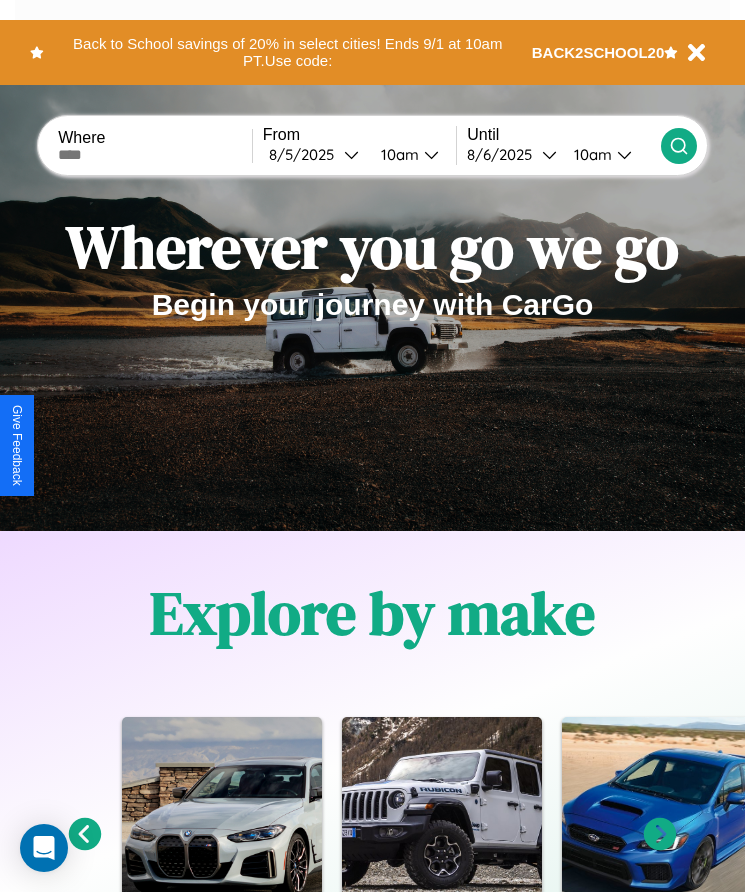 click at bounding box center [155, 155] 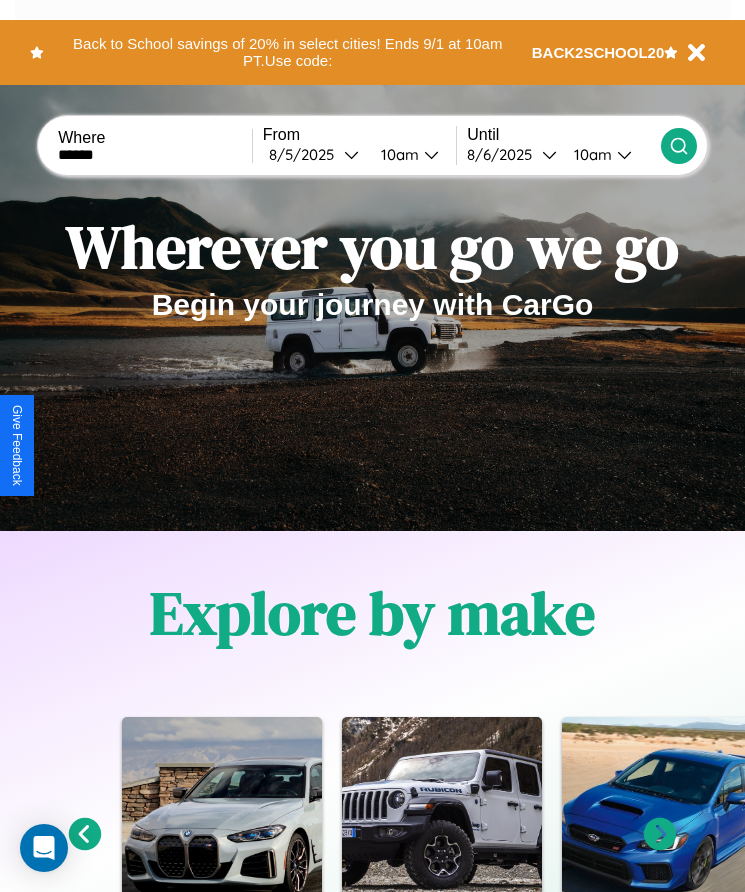 type on "******" 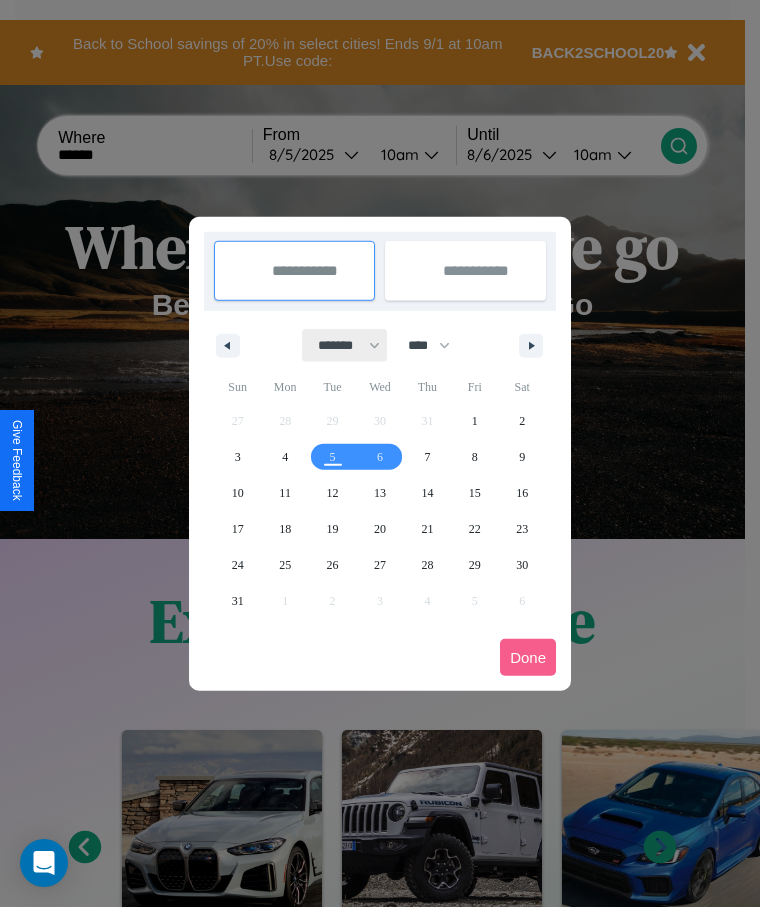 click on "******* ******** ***** ***** *** **** **** ****** ********* ******* ******** ********" at bounding box center [345, 345] 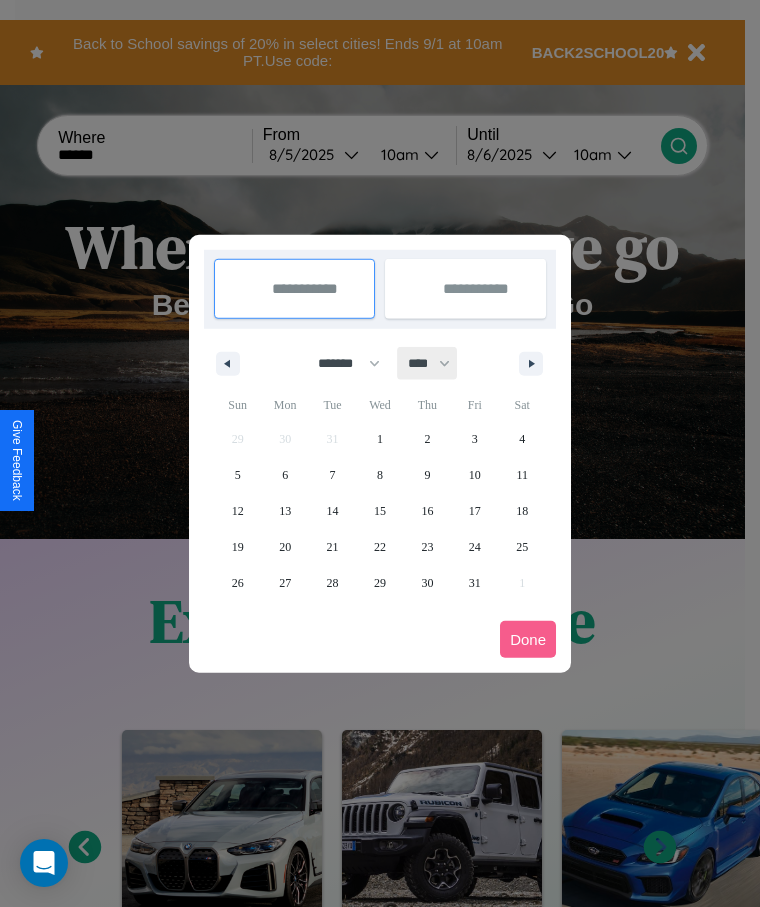 click on "**** **** **** **** **** **** **** **** **** **** **** **** **** **** **** **** **** **** **** **** **** **** **** **** **** **** **** **** **** **** **** **** **** **** **** **** **** **** **** **** **** **** **** **** **** **** **** **** **** **** **** **** **** **** **** **** **** **** **** **** **** **** **** **** **** **** **** **** **** **** **** **** **** **** **** **** **** **** **** **** **** **** **** **** **** **** **** **** **** **** **** **** **** **** **** **** **** **** **** **** **** **** **** **** **** **** **** **** **** **** **** **** **** **** **** **** **** **** **** **** ****" at bounding box center (428, 363) 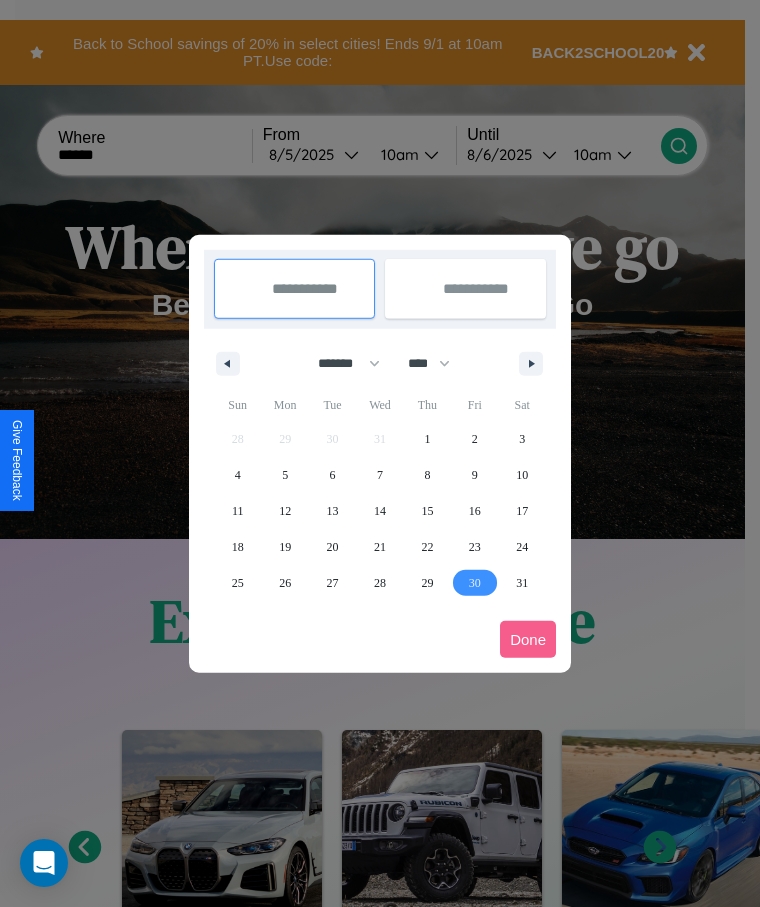 click on "30" at bounding box center (475, 583) 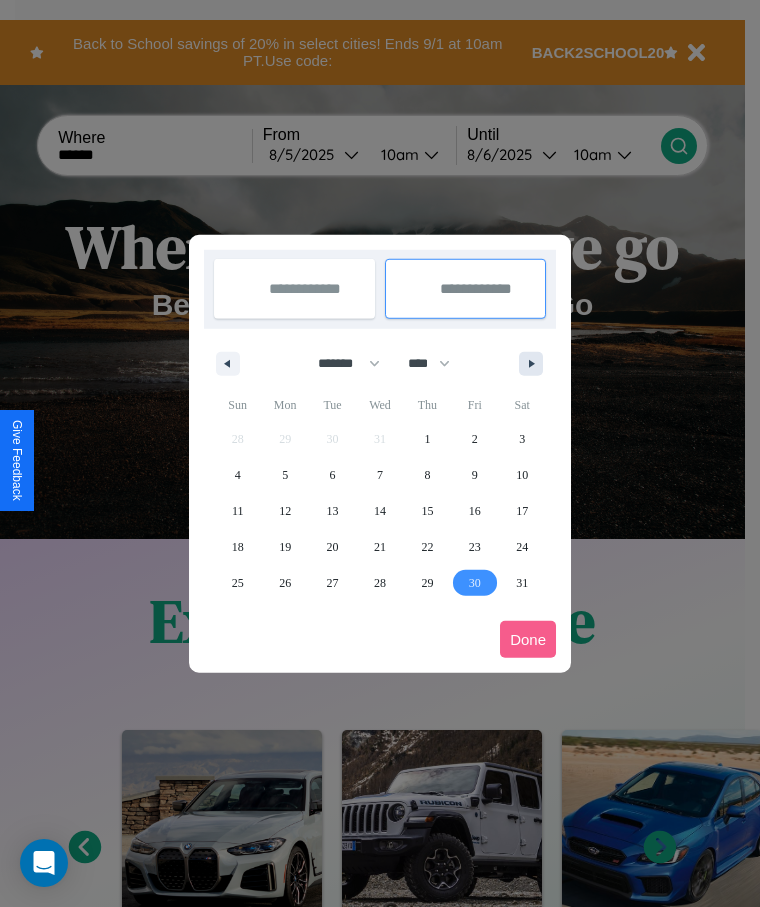 click at bounding box center [535, 364] 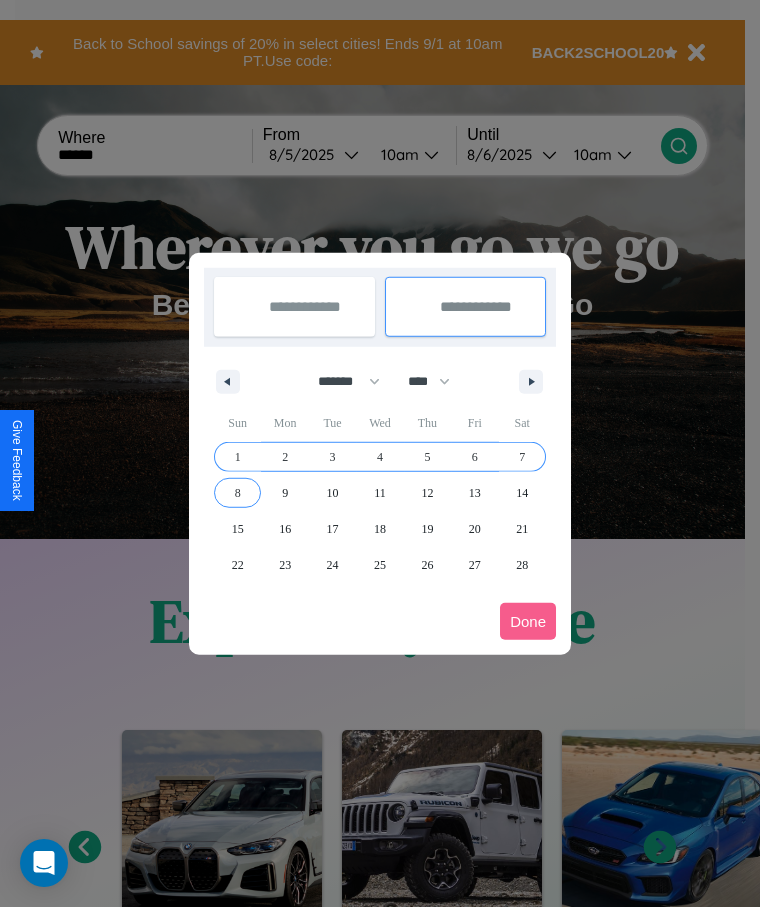 click on "8" at bounding box center [238, 493] 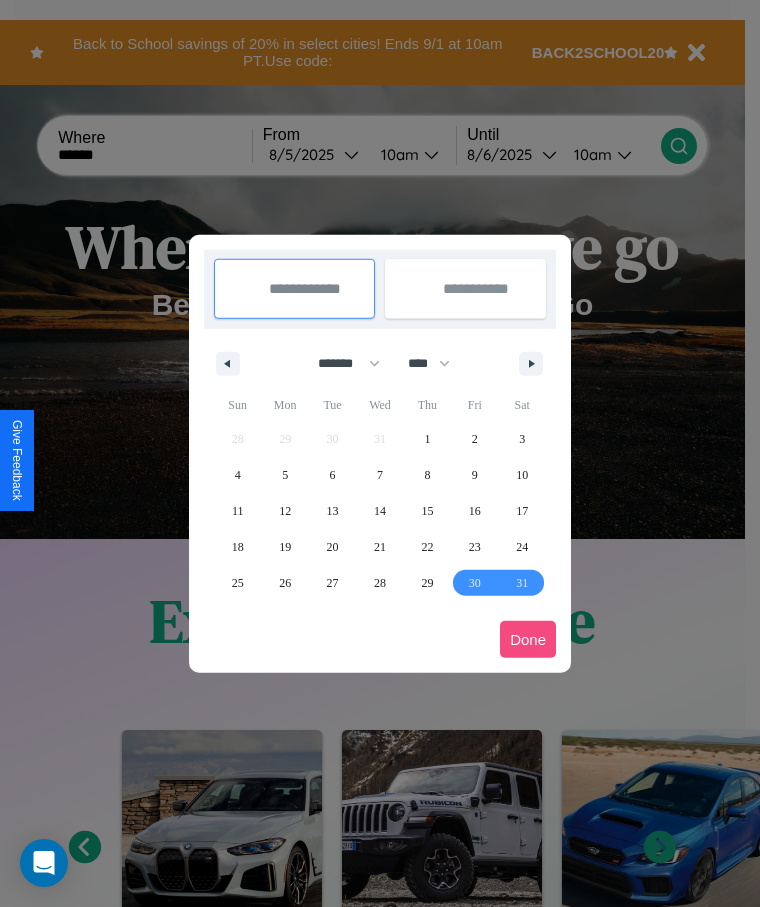 click on "Done" at bounding box center [528, 639] 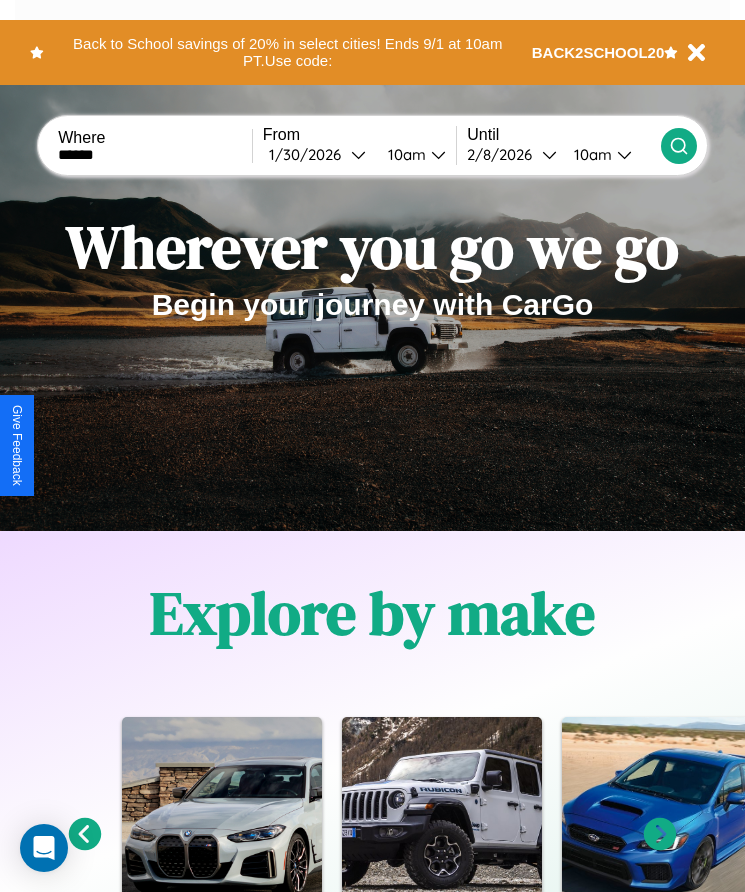 click 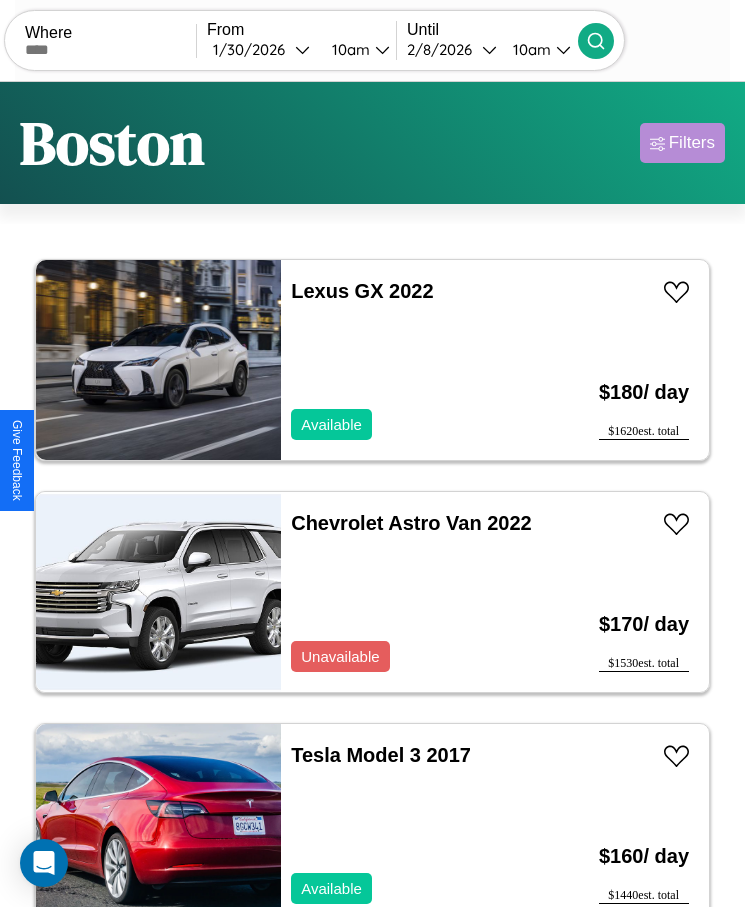click on "Filters" at bounding box center [692, 143] 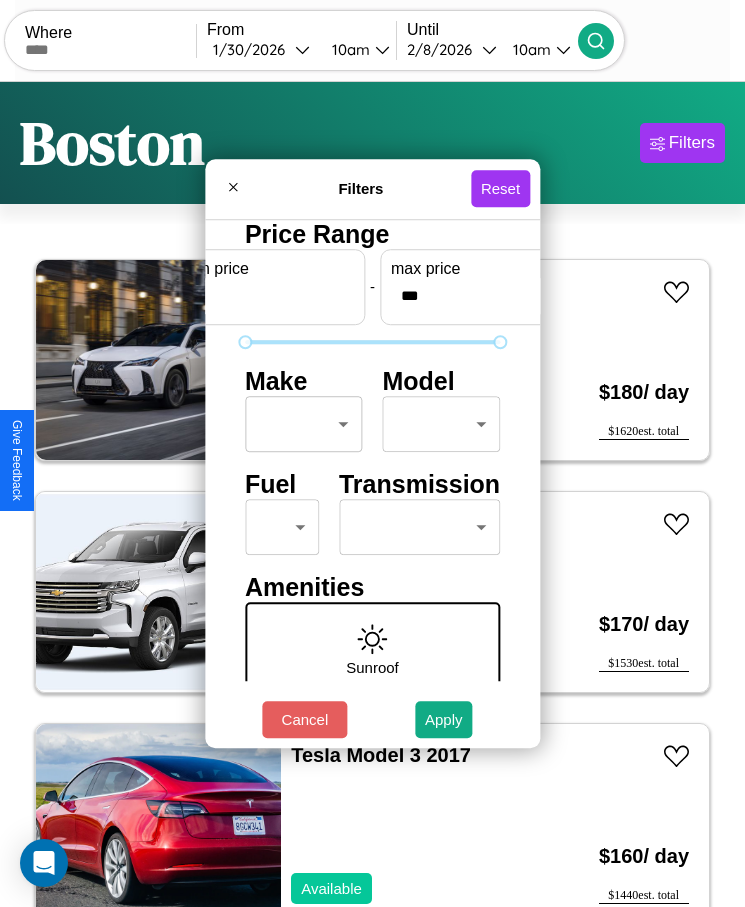 click on "CarGo Where From [DATE] [TIME] Until [DATE] [TIME] Become a Host Login Sign Up [CITY] Filters 41  cars in this area These cars can be picked up in this city. Lexus   GX   2022 Available $ 180  / day $ 1620  est. total Chevrolet   Astro Van   2022 Unavailable $ 170  / day $ 1530  est. total Tesla   Model 3   2017 Available $ 160  / day $ 1440  est. total Ford   Courier   2018 Available $ 60  / day $ 540  est. total Alfa Romeo   Spider   2014 Unavailable $ 40  / day $ 360  est. total Ferrari   FF   2020 Available $ 120  / day $ 1080  est. total Volvo   WHL   2019 Available $ 40  / day $ 360  est. total Bentley   Azure   2018 Available $ 180  / day $ 1620  est. total Ford   F-750   2014 Available $ 130  / day $ 1170  est. total Buick   Skylark   2014 Available $ 80  / day $ 720  est. total Kia   Miami   2017 Available $ 40  / day $ 360  est. total Jaguar   XJ8   2016 Available $ 120  / day $ 1080  est. total Audi   S5   2023 Available $ 40  / day $ 360  est. total Volkswagen   Rabbit   2020 Available $" at bounding box center [372, 478] 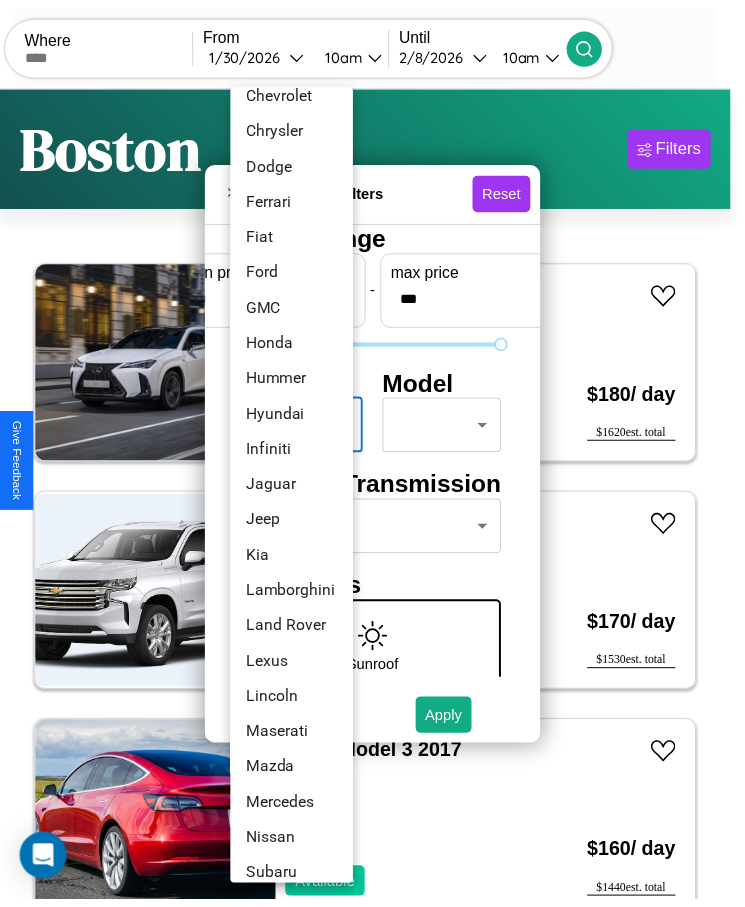 scroll, scrollTop: 449, scrollLeft: 0, axis: vertical 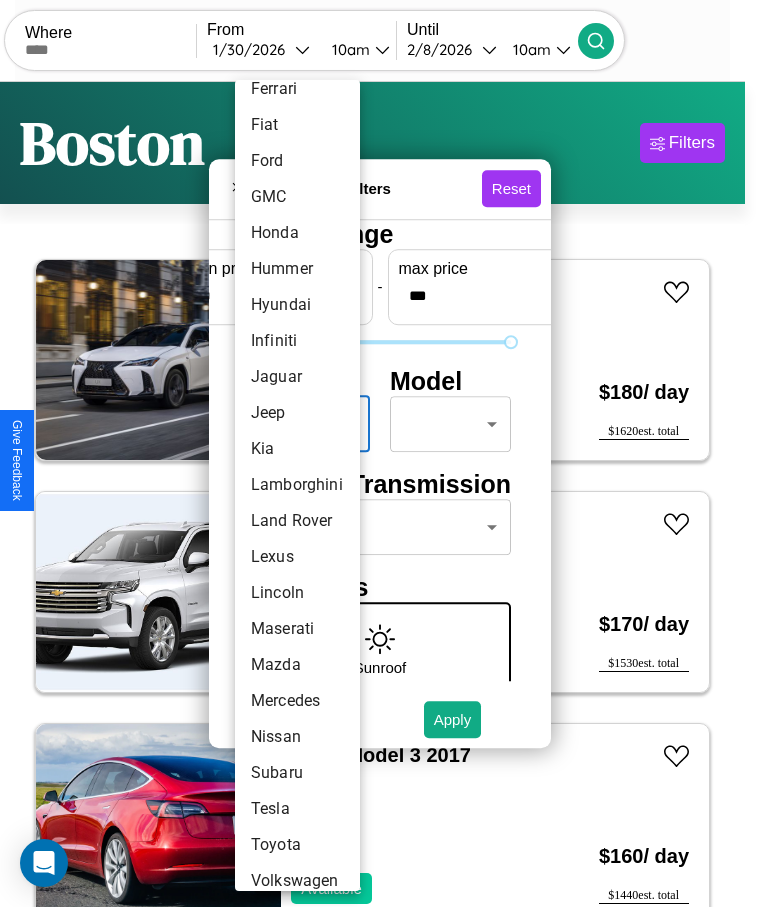 click on "Lamborghini" at bounding box center (297, 485) 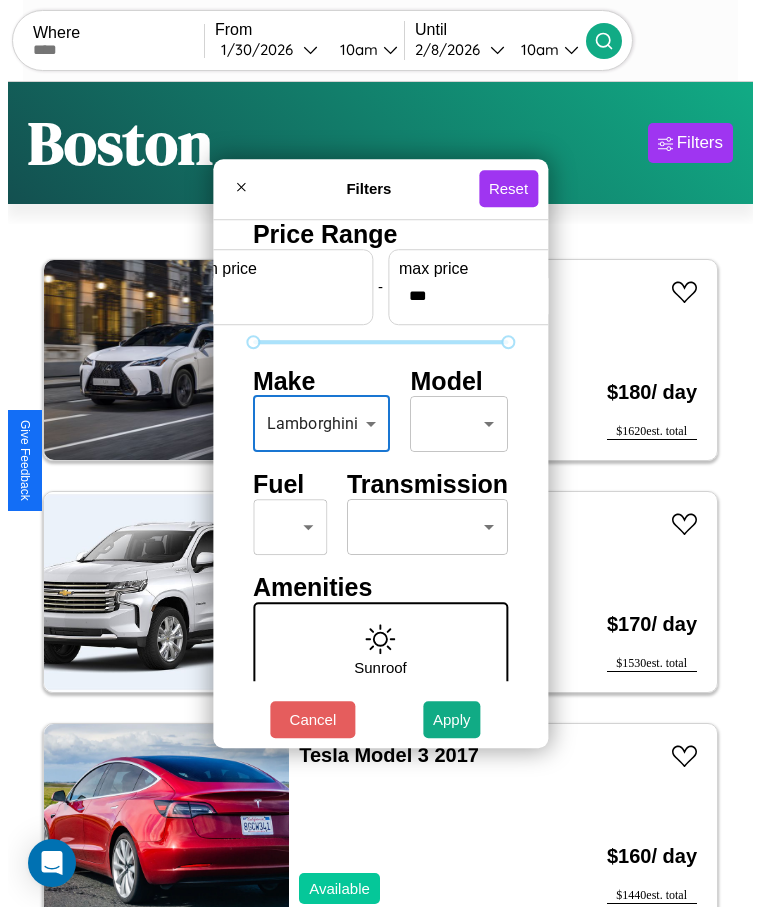 scroll, scrollTop: 85, scrollLeft: 0, axis: vertical 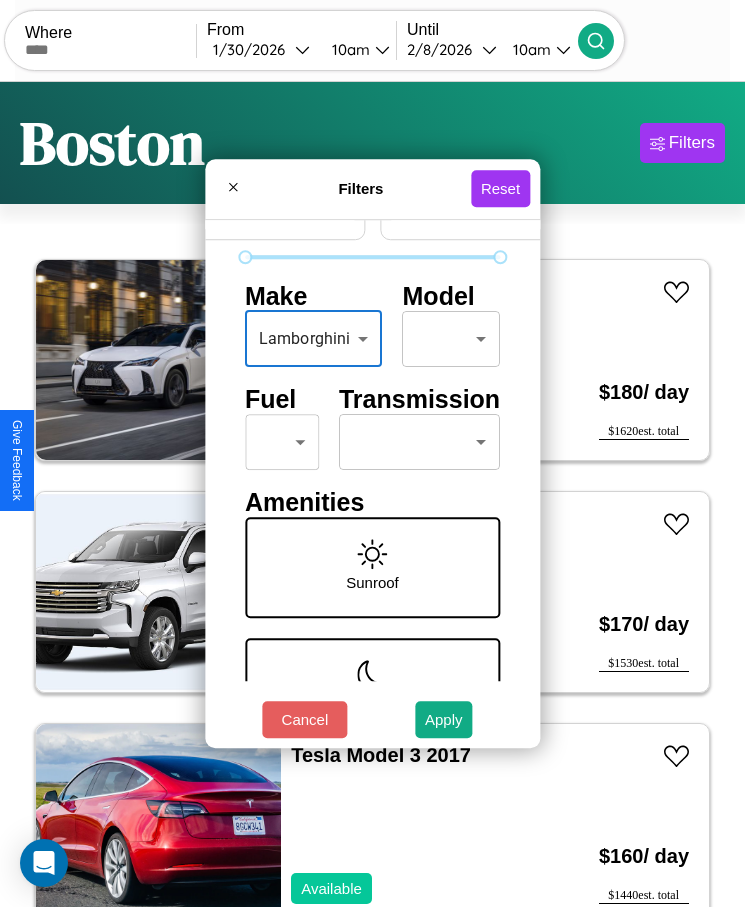 click on "CarGo Where From [DATE] [TIME] Until [DATE] [TIME] Become a Host Login Sign Up [CITY] Filters 41  cars in this area These cars can be picked up in this city. Lexus   GX   2022 Available $ 180  / day $ 1620  est. total Chevrolet   Astro Van   2022 Unavailable $ 170  / day $ 1530  est. total Tesla   Model 3   2017 Available $ 160  / day $ 1440  est. total Ford   Courier   2018 Available $ 60  / day $ 540  est. total Alfa Romeo   Spider   2014 Unavailable $ 40  / day $ 360  est. total Ferrari   FF   2020 Available $ 120  / day $ 1080  est. total Volvo   WHL   2019 Available $ 40  / day $ 360  est. total Bentley   Azure   2018 Available $ 180  / day $ 1620  est. total Ford   F-750   2014 Available $ 130  / day $ 1170  est. total Buick   Skylark   2014 Available $ 80  / day $ 720  est. total Kia   Miami   2017 Available $ 40  / day $ 360  est. total Jaguar   XJ8   2016 Available $ 120  / day $ 1080  est. total Audi   S5   2023 Available $ 40  / day $ 360  est. total Volkswagen   Rabbit   2020 Available $" at bounding box center [372, 478] 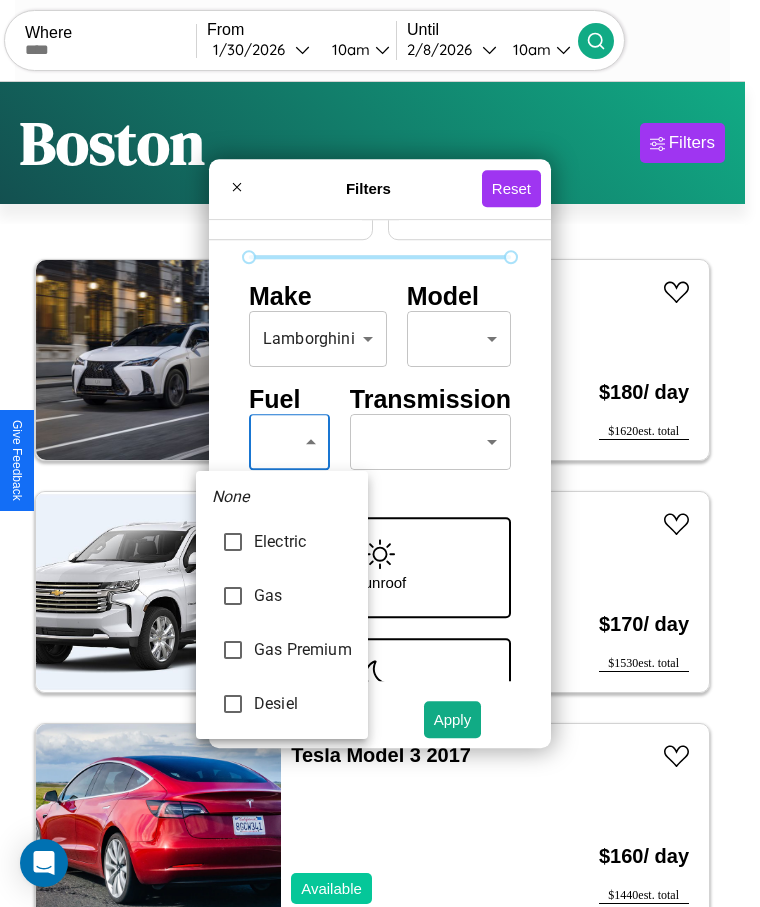 type on "********" 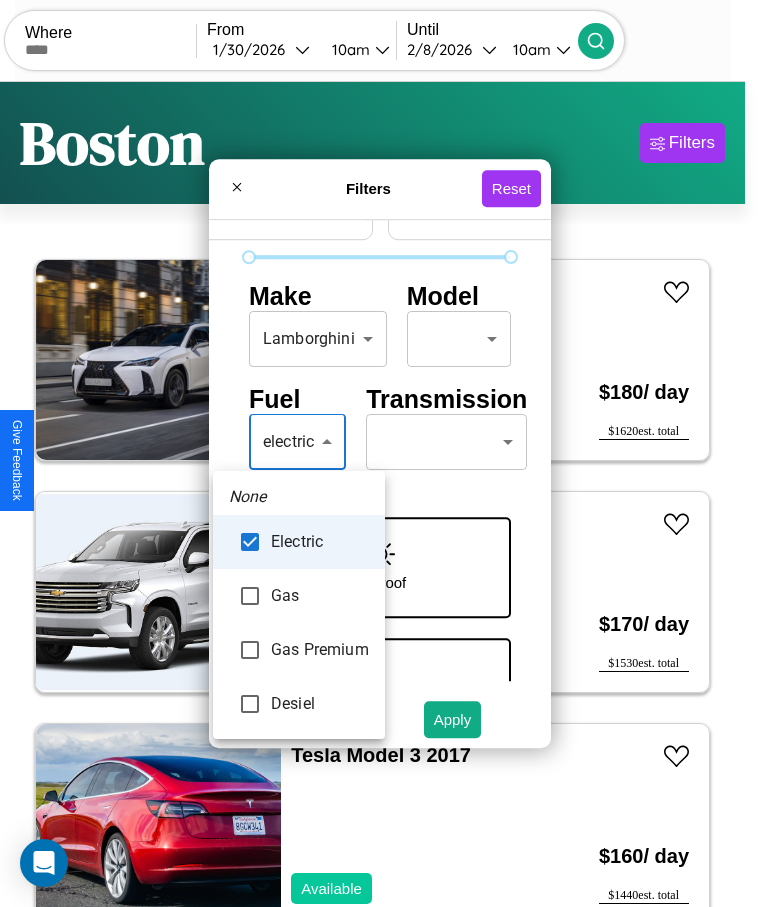 click at bounding box center [380, 453] 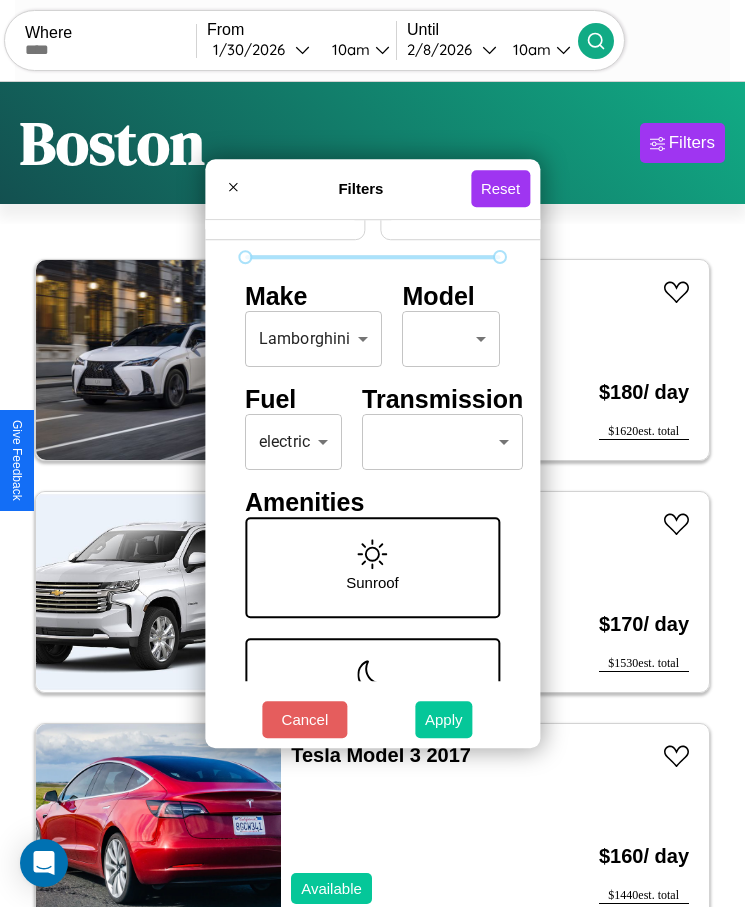 click on "Apply" at bounding box center [444, 719] 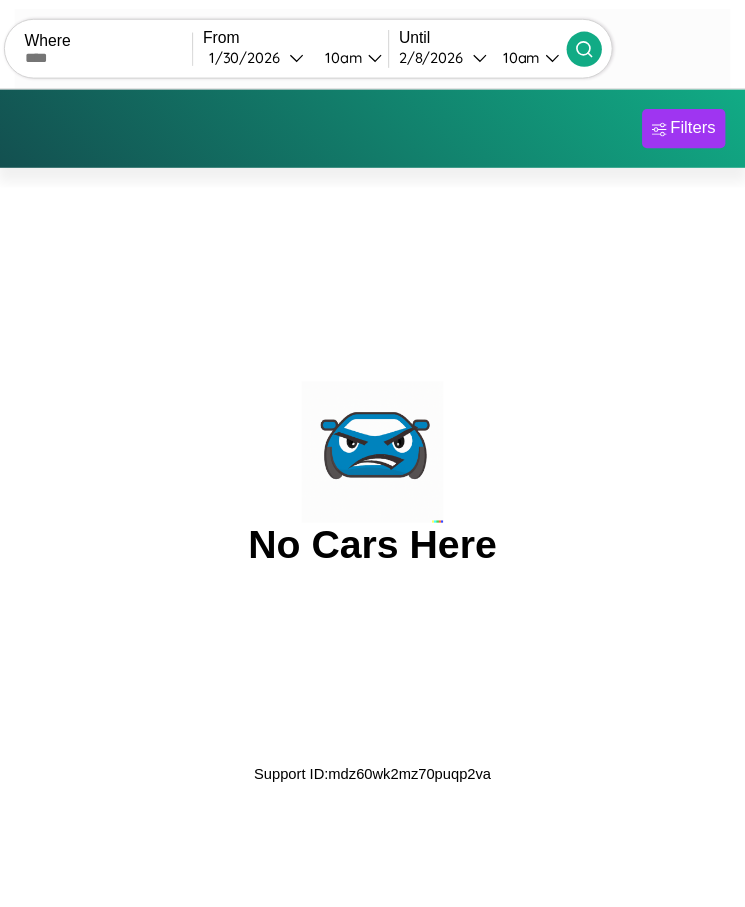 scroll, scrollTop: 0, scrollLeft: 0, axis: both 